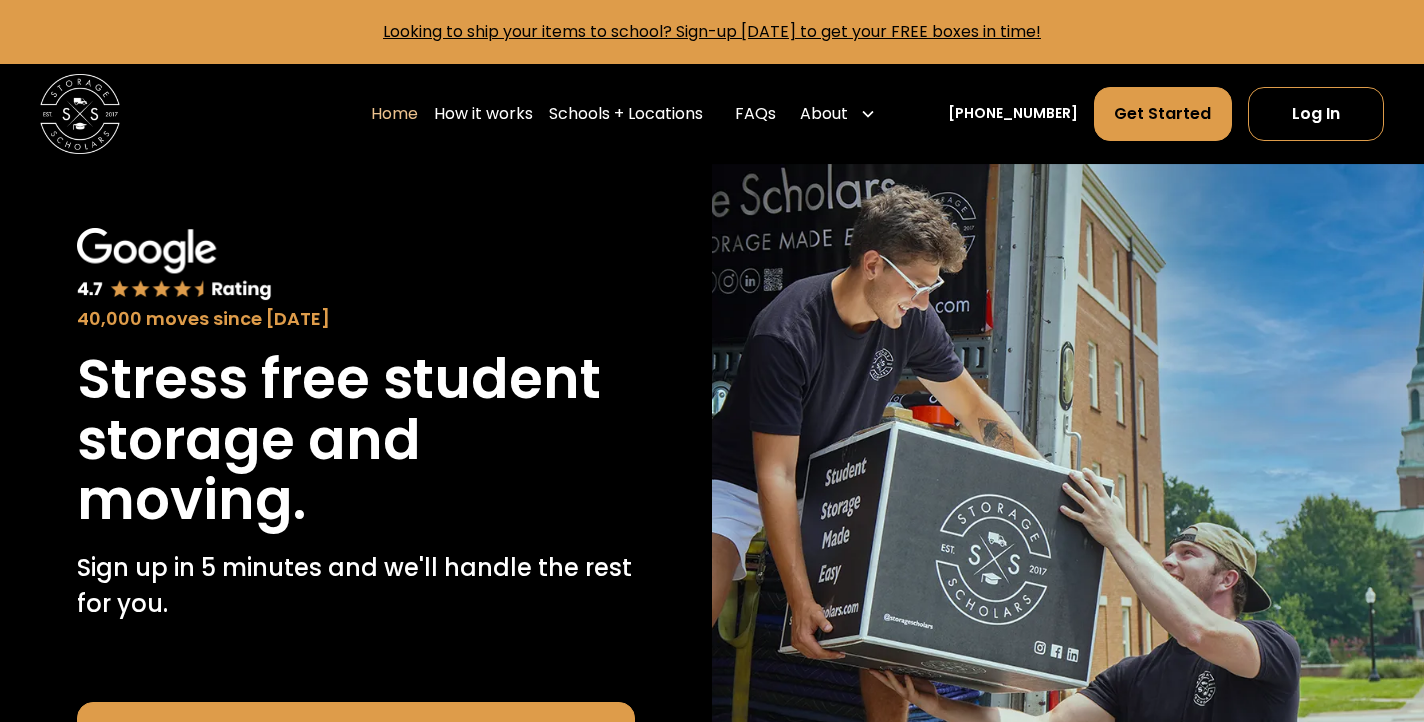 scroll, scrollTop: 0, scrollLeft: 0, axis: both 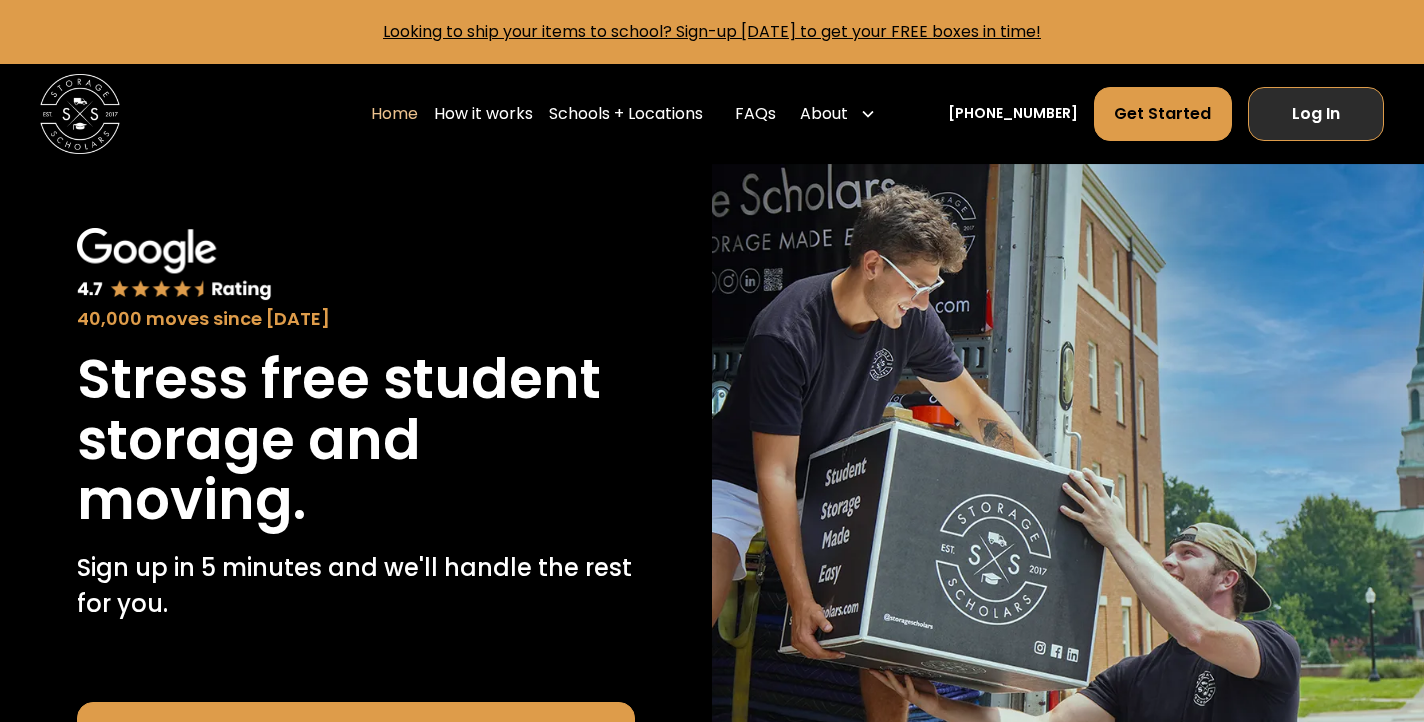 click on "Log In" at bounding box center (1316, 114) 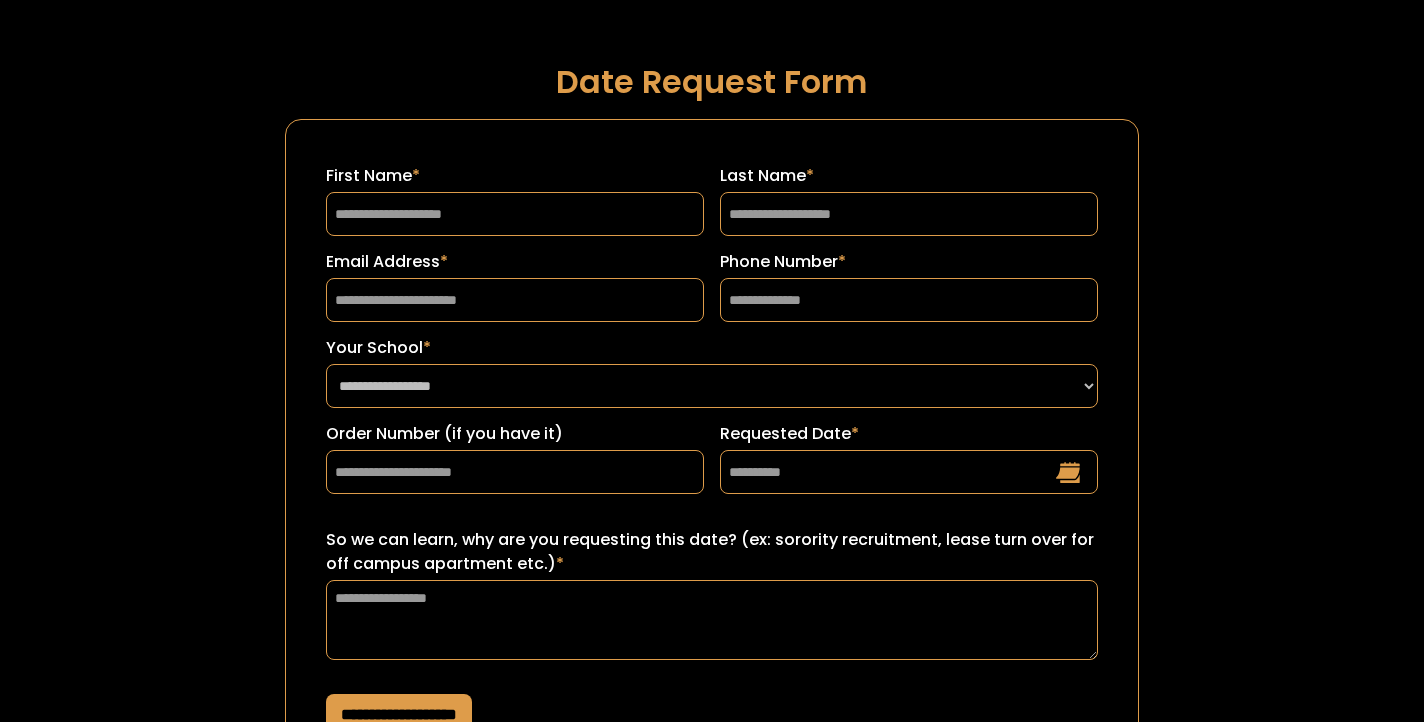 scroll, scrollTop: 0, scrollLeft: 0, axis: both 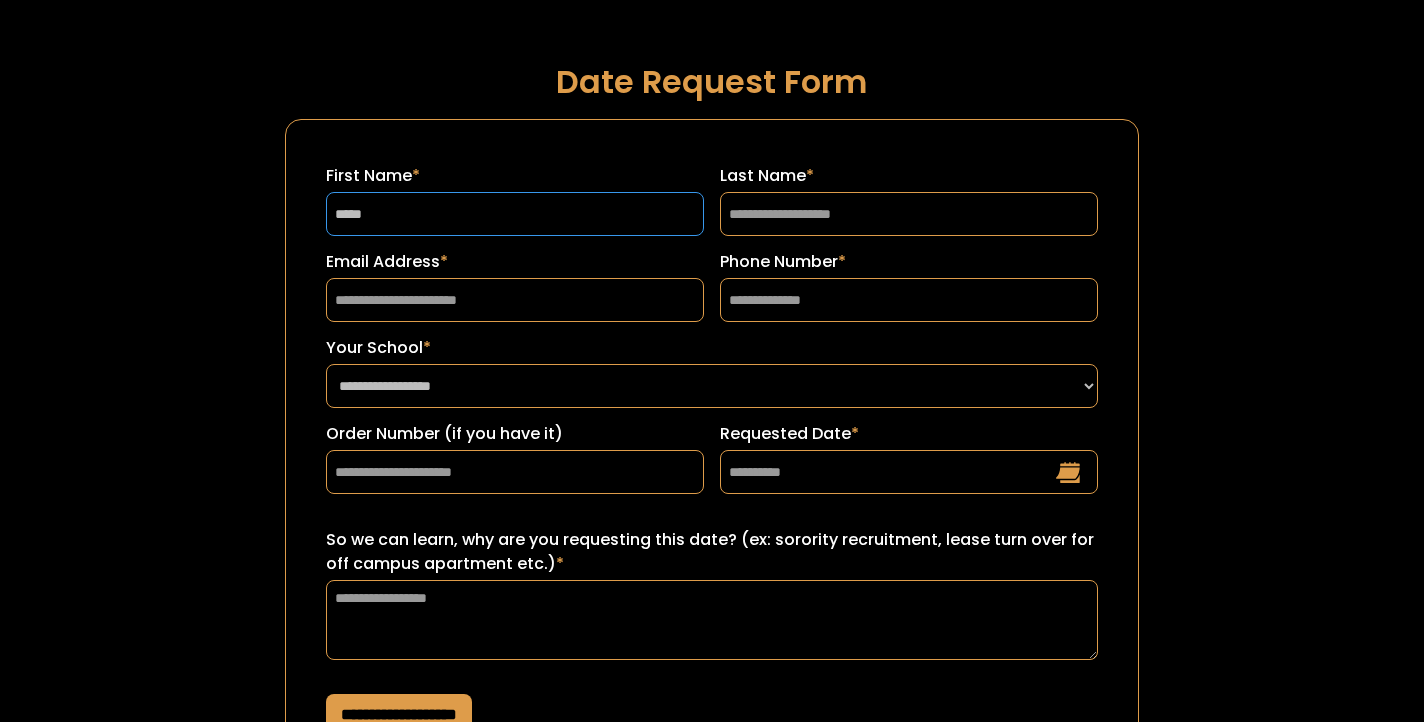 type on "*****" 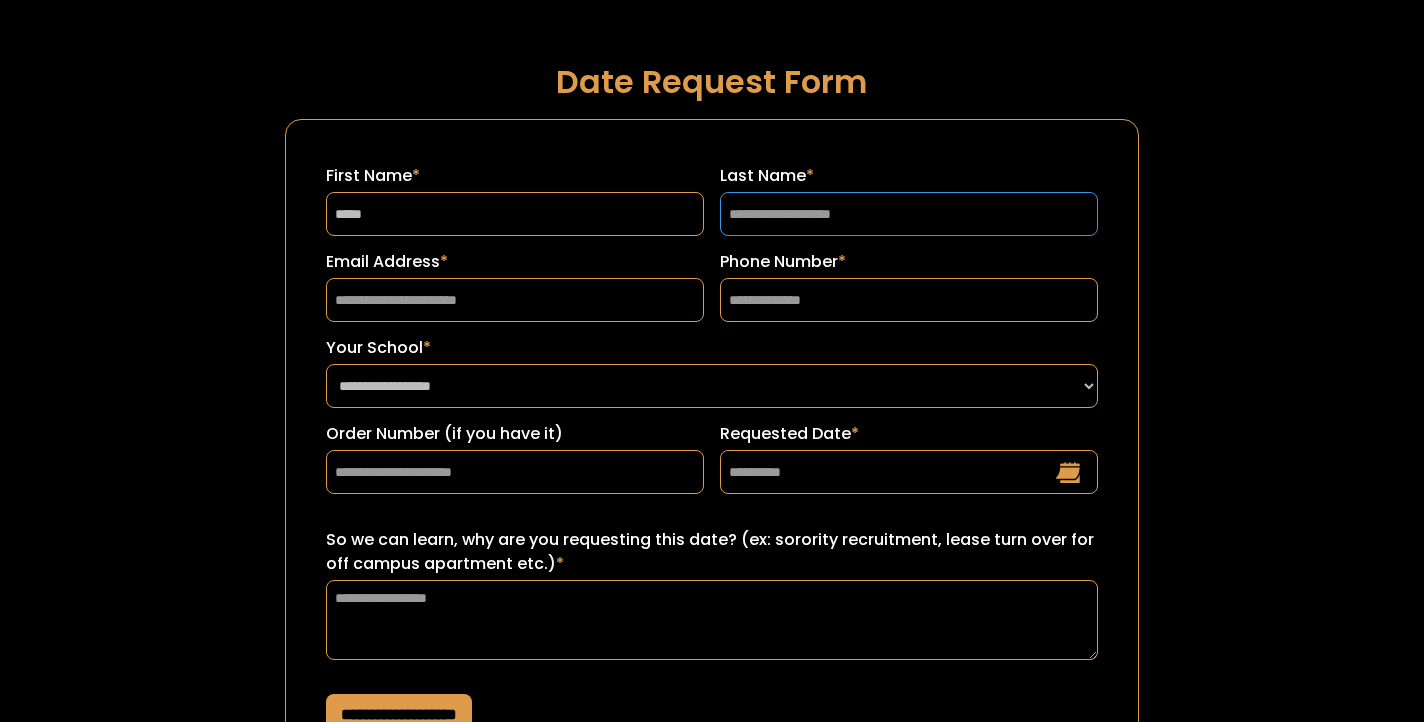 type on "*" 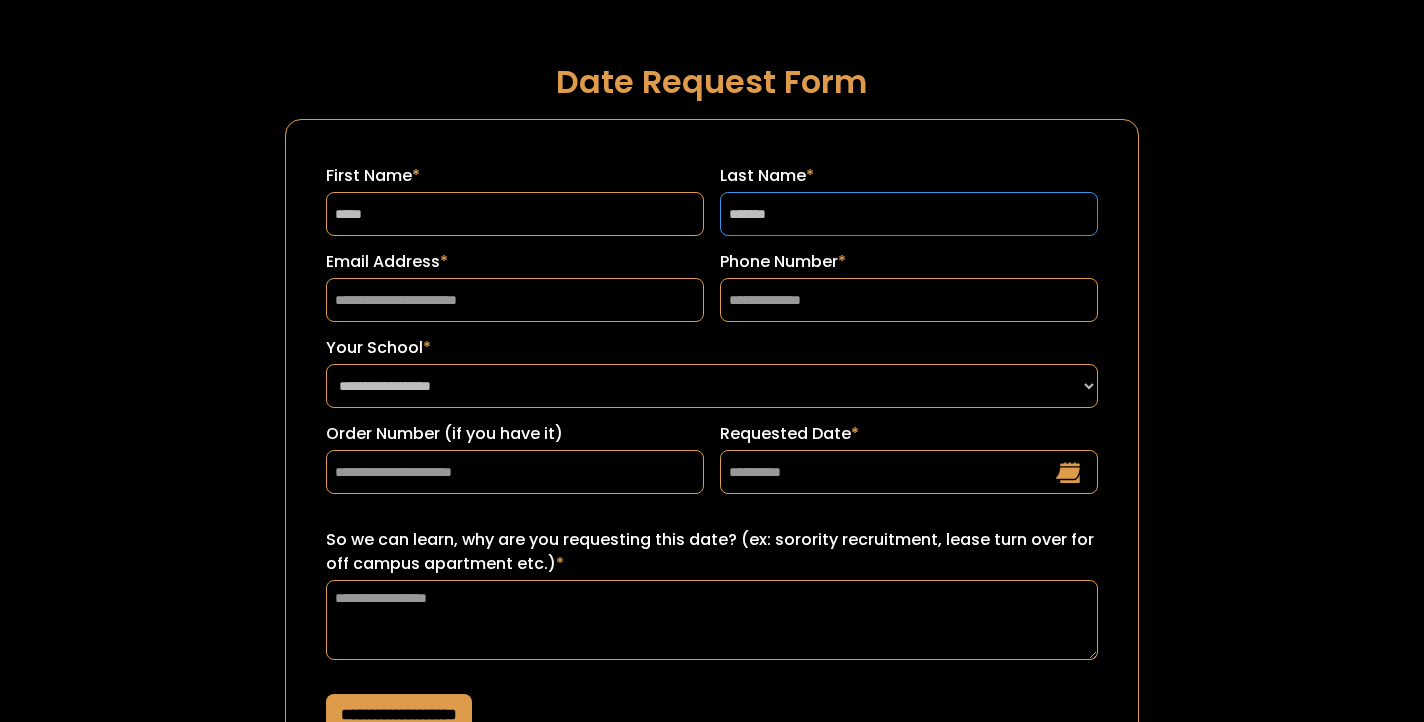 type on "*******" 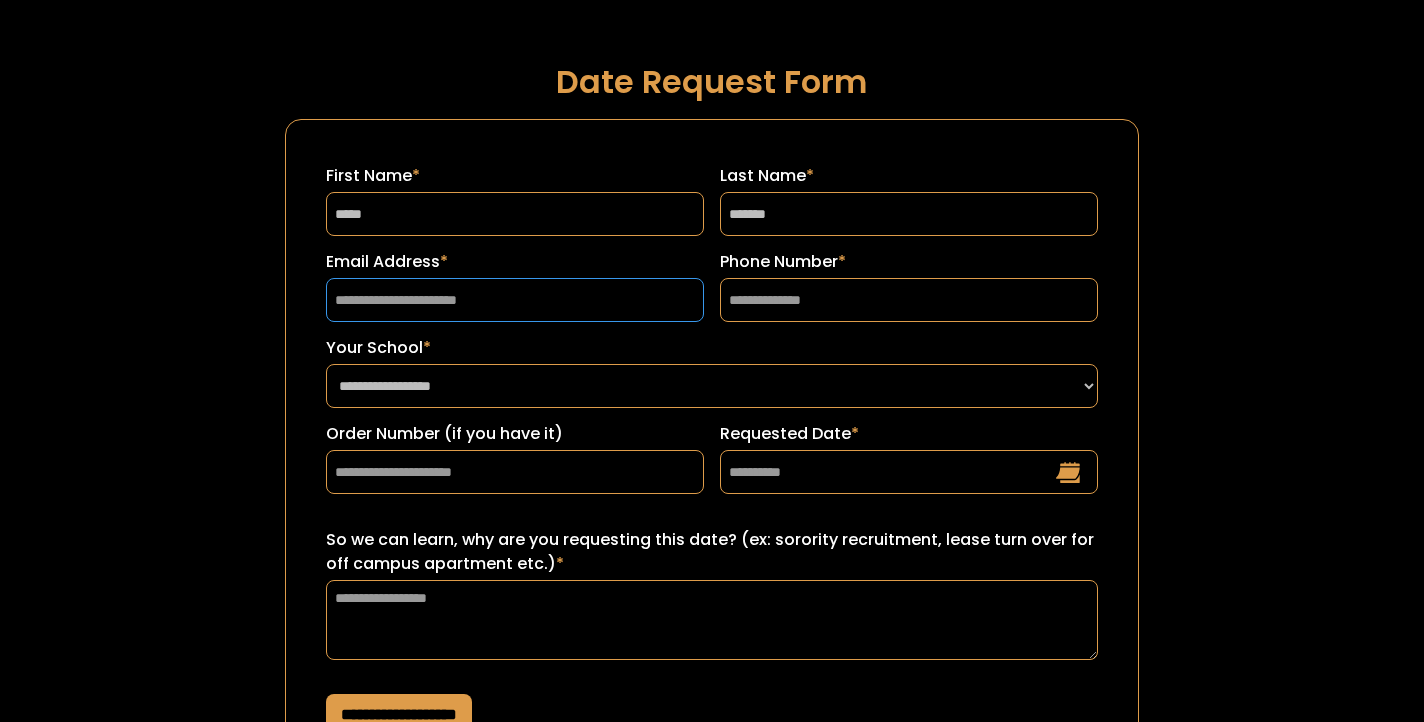 type on "**********" 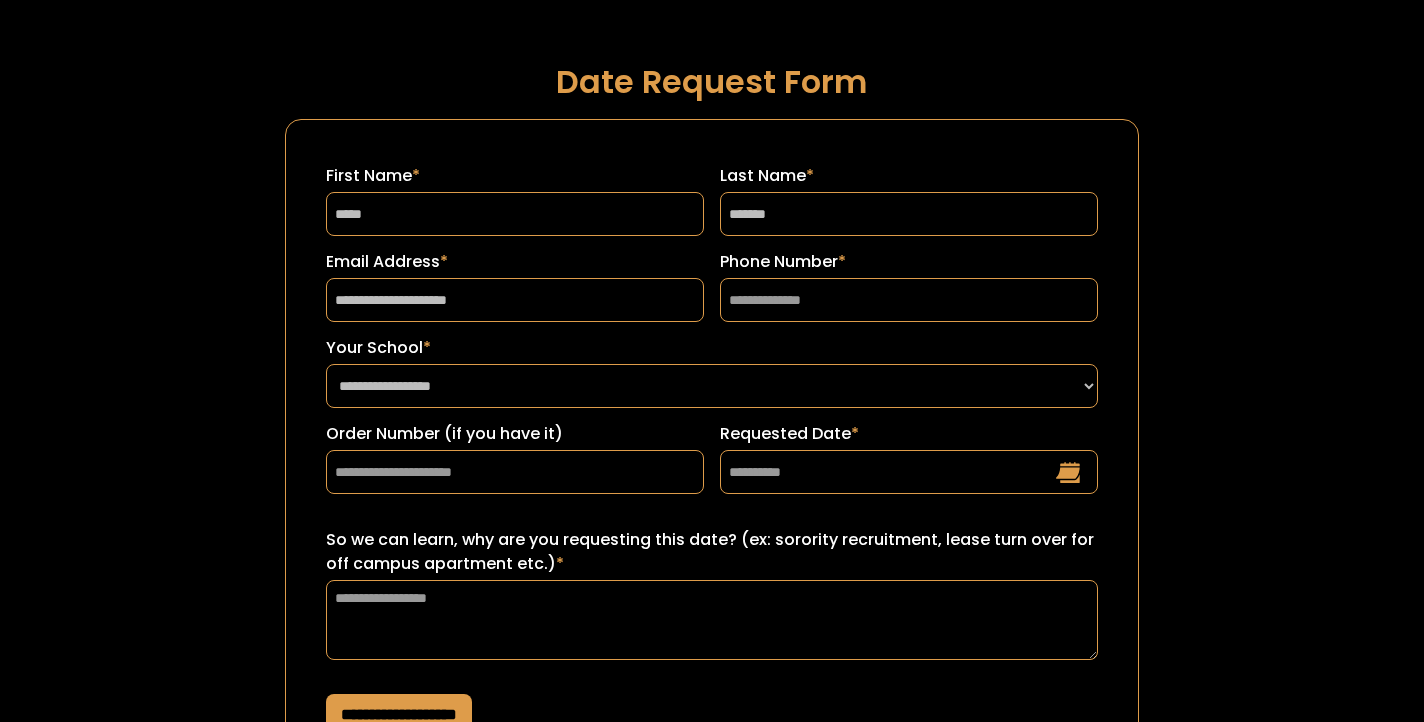drag, startPoint x: 571, startPoint y: 305, endPoint x: 357, endPoint y: 305, distance: 214 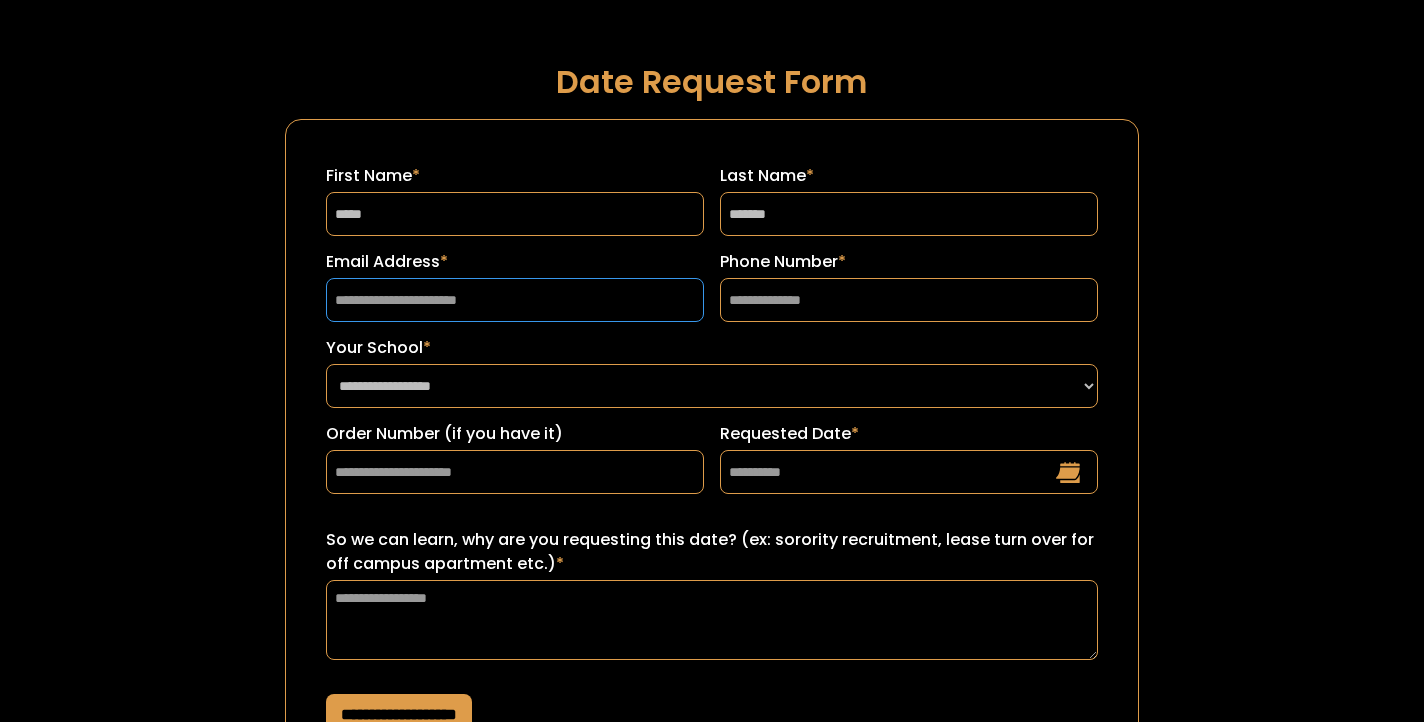 type on "**********" 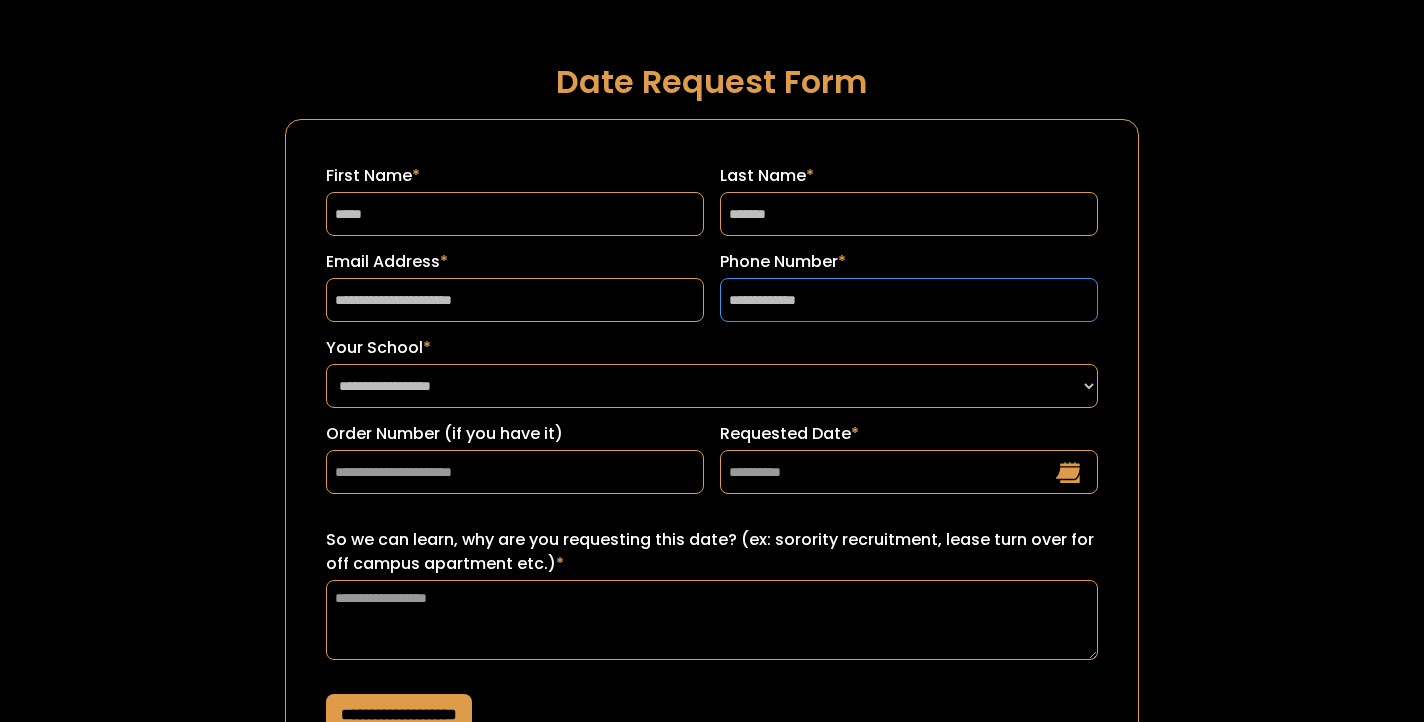 type on "**********" 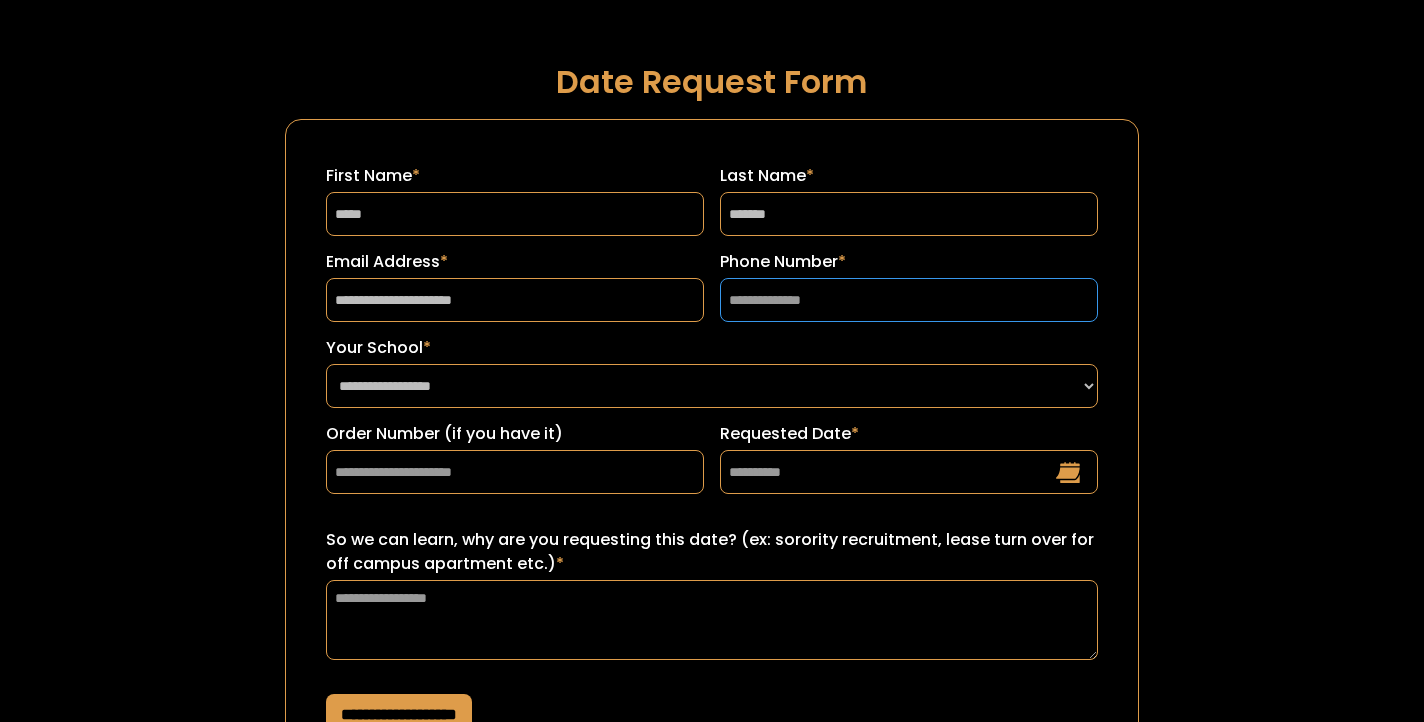 type on "**********" 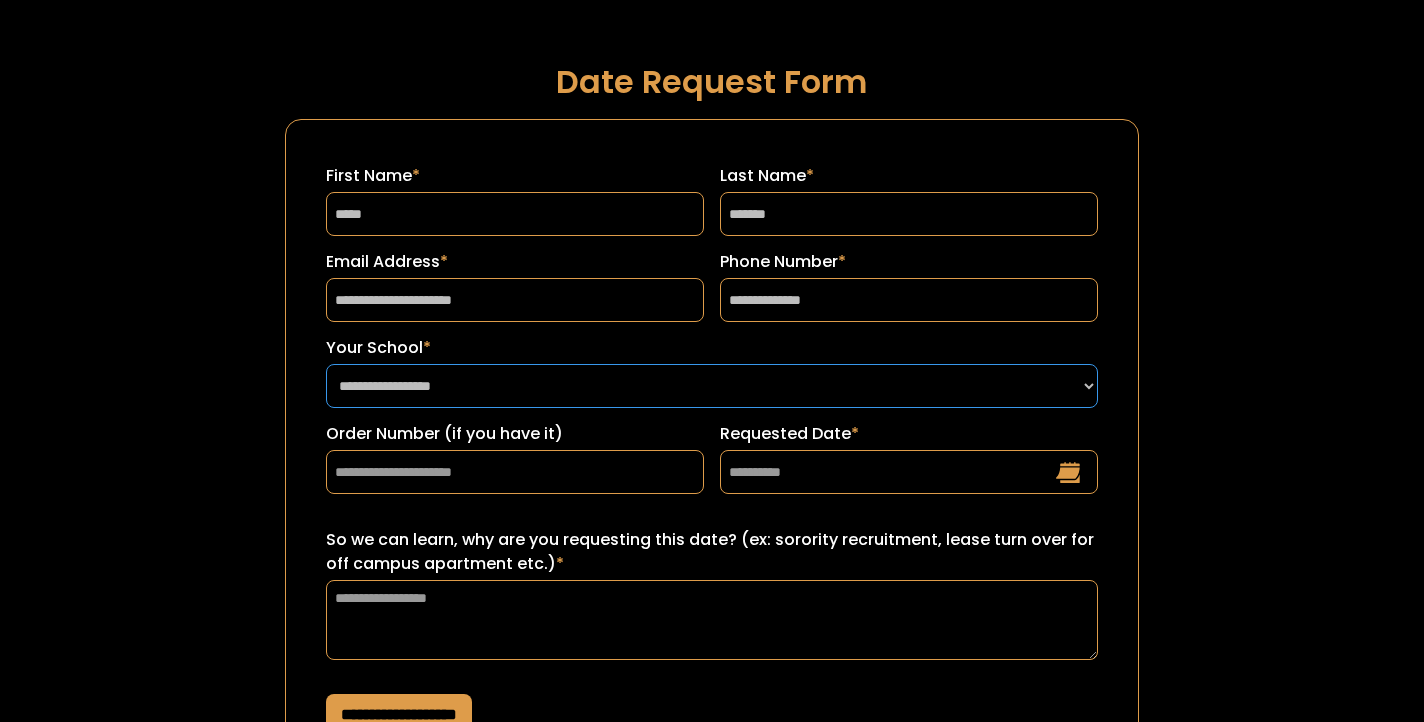 select on "**********" 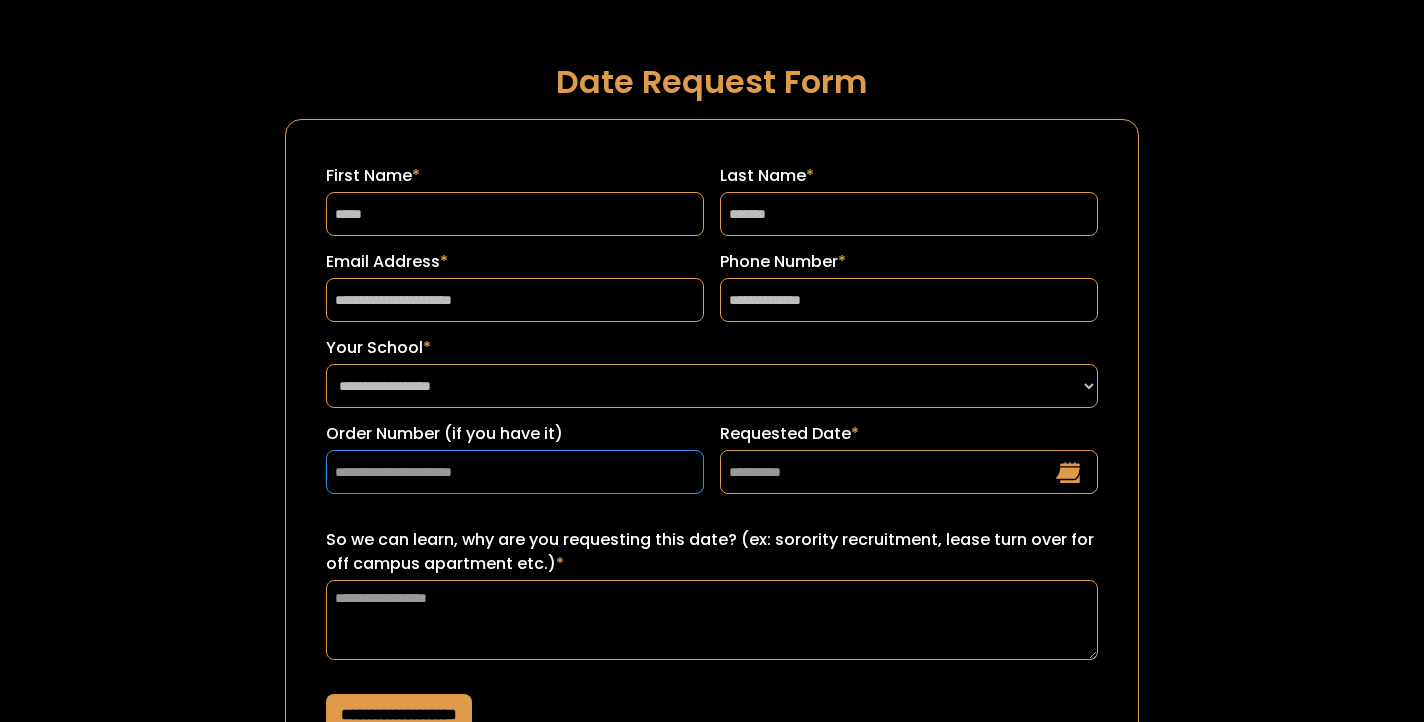 click on "Order Number (if you have it)" at bounding box center (515, 472) 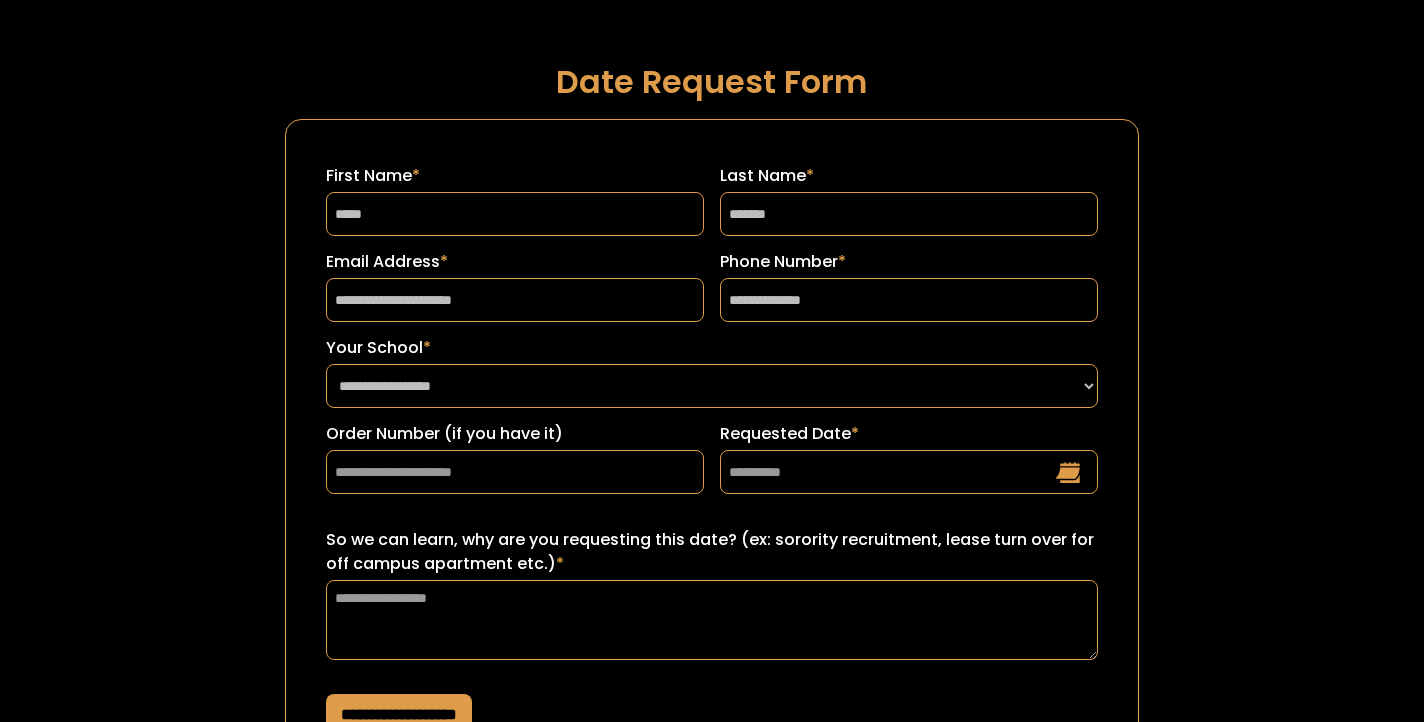 click on "**********" at bounding box center [712, 428] 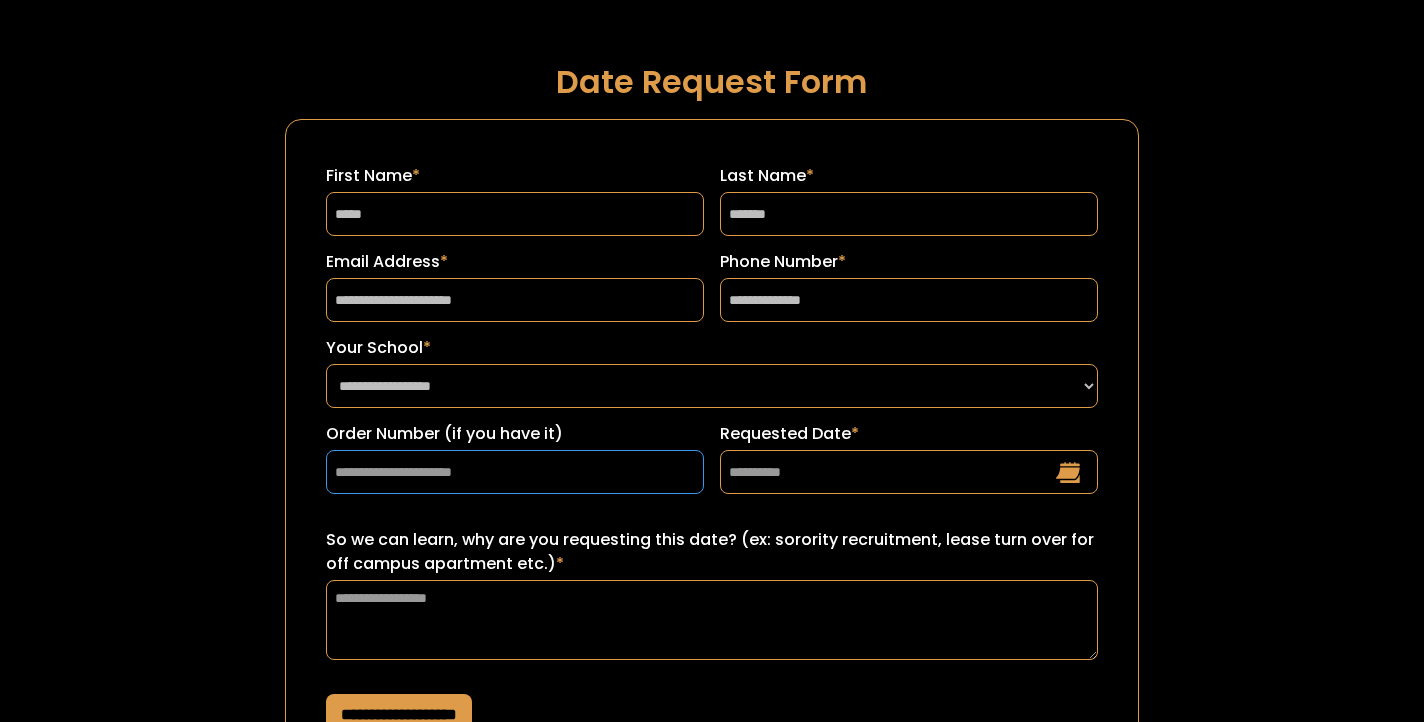 click on "Order Number (if you have it)" at bounding box center (515, 472) 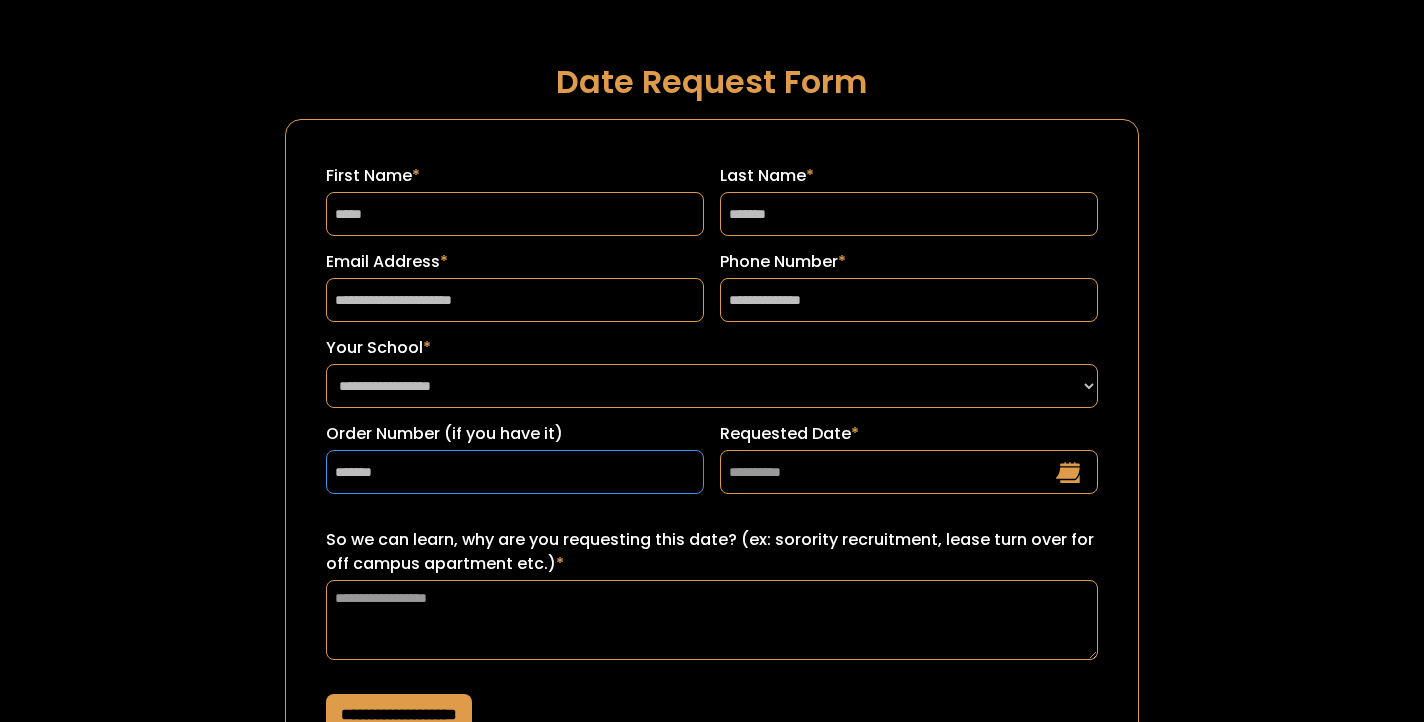 type on "*******" 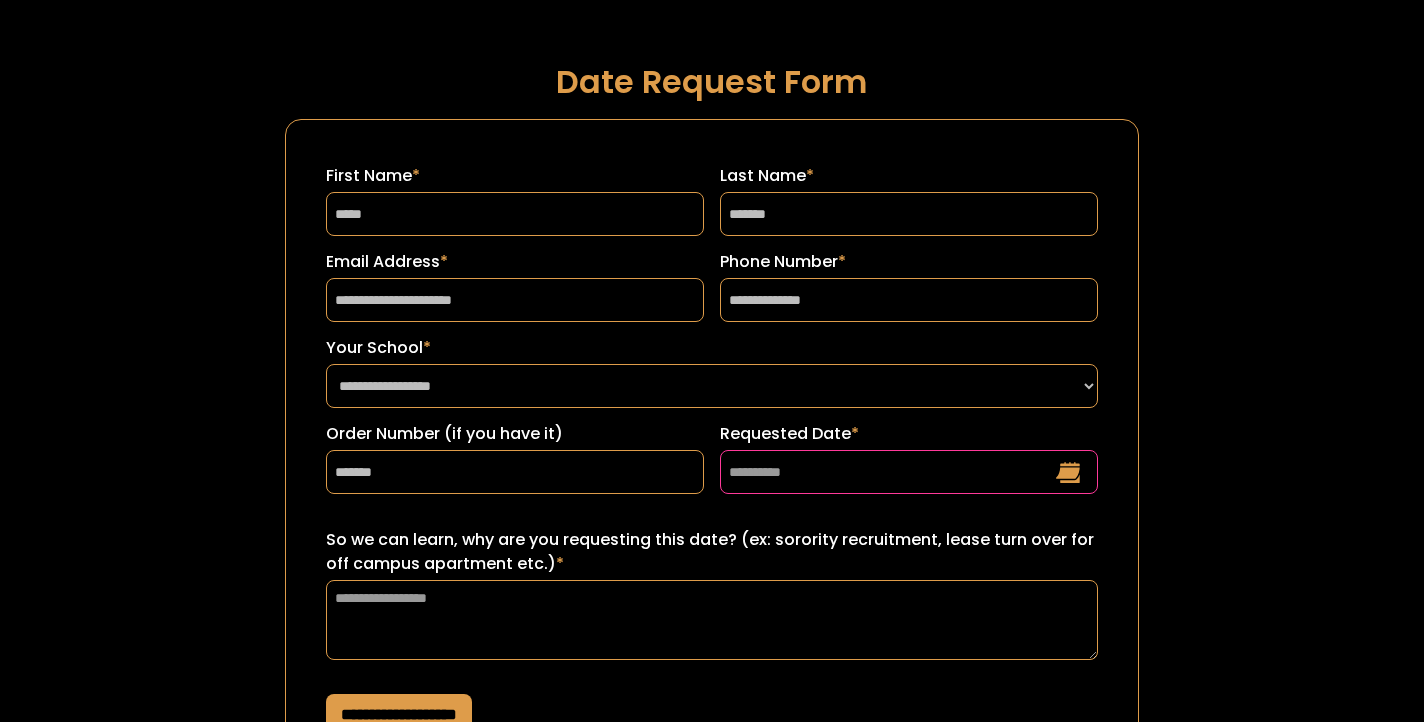 click on "Requested Date  *" at bounding box center (909, 472) 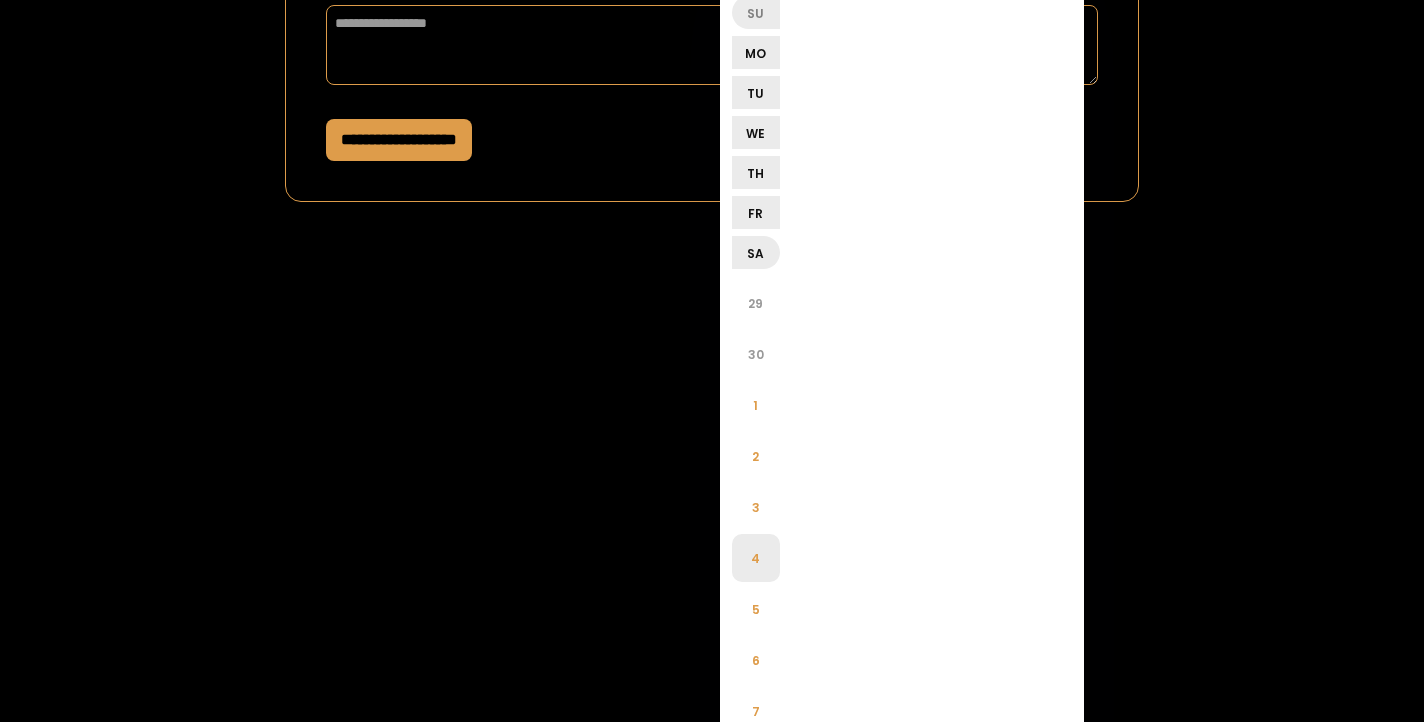 scroll, scrollTop: 609, scrollLeft: 0, axis: vertical 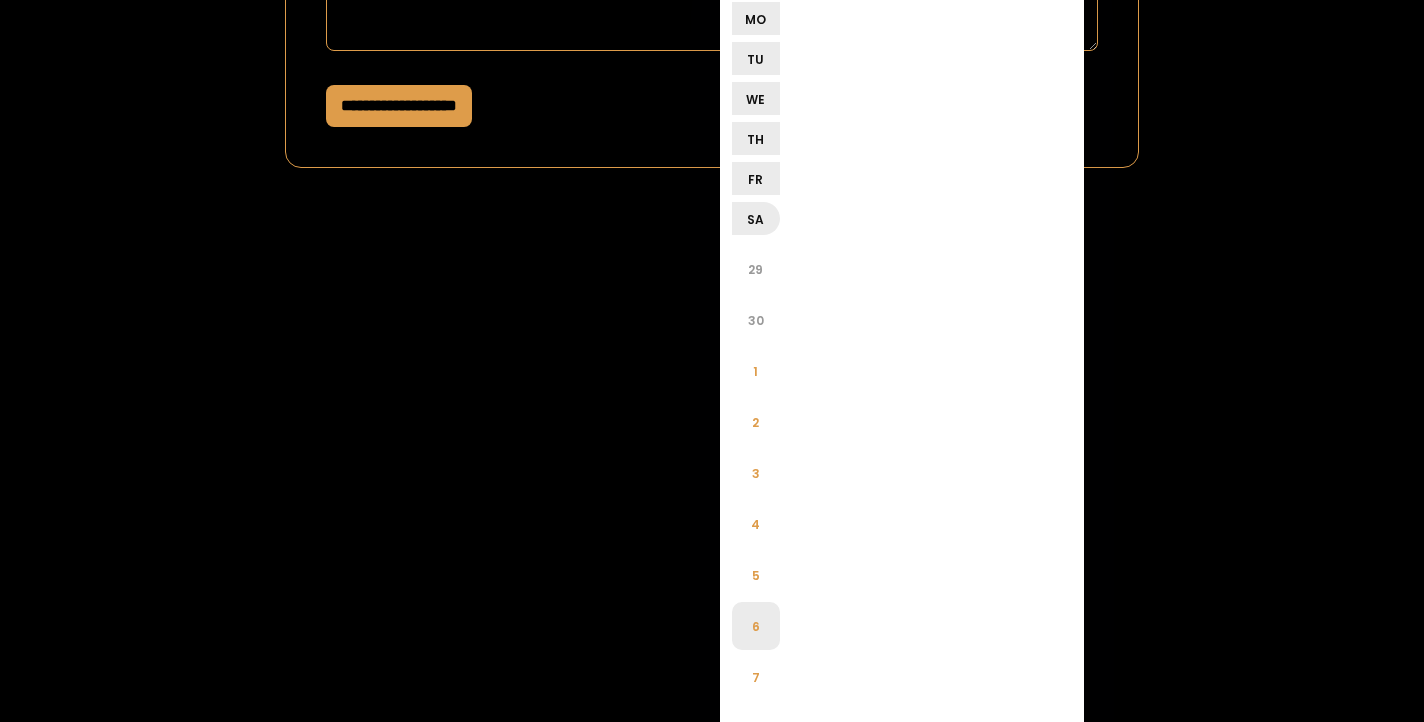click on "6" at bounding box center [756, 626] 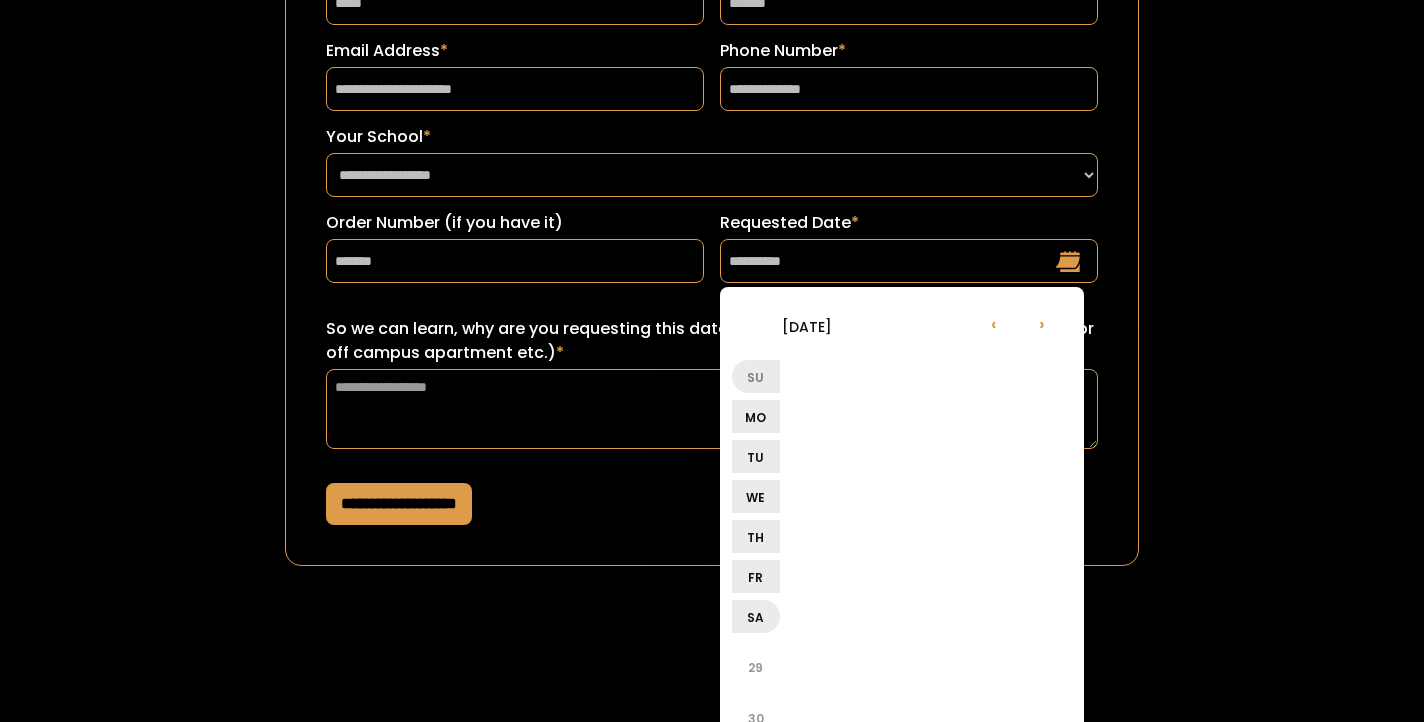 scroll, scrollTop: 202, scrollLeft: 0, axis: vertical 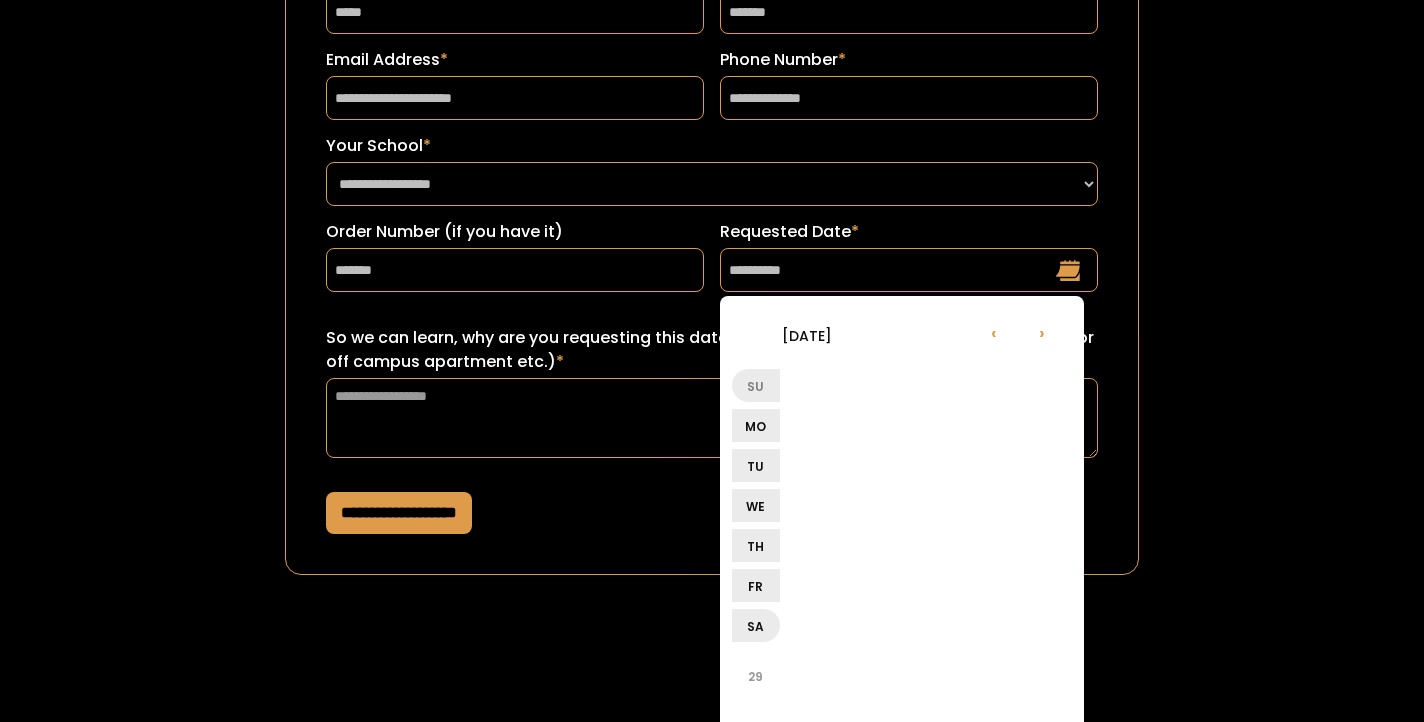 click on "So we can learn, why are you requesting this date? (ex: sorority recruitment, lease turn over for off campus apartment etc.)  *" at bounding box center (712, 350) 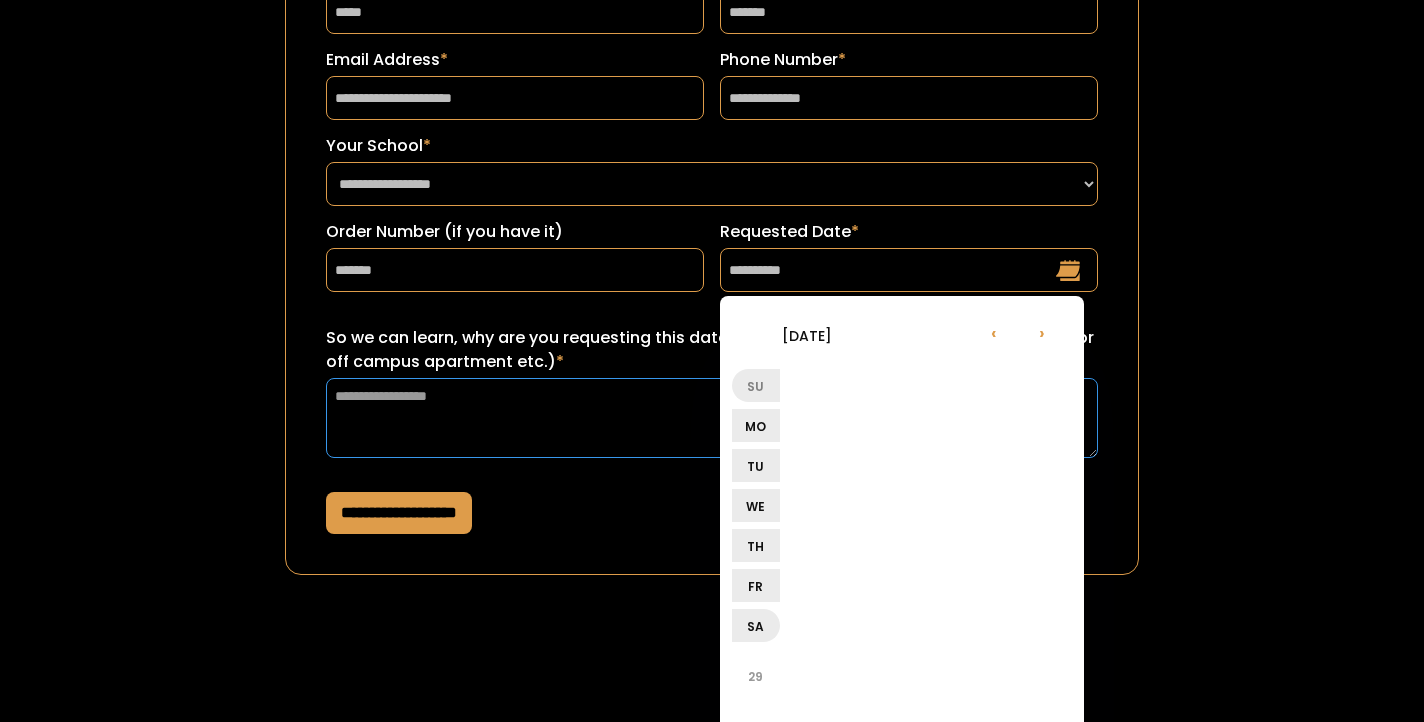 scroll, scrollTop: 128, scrollLeft: 0, axis: vertical 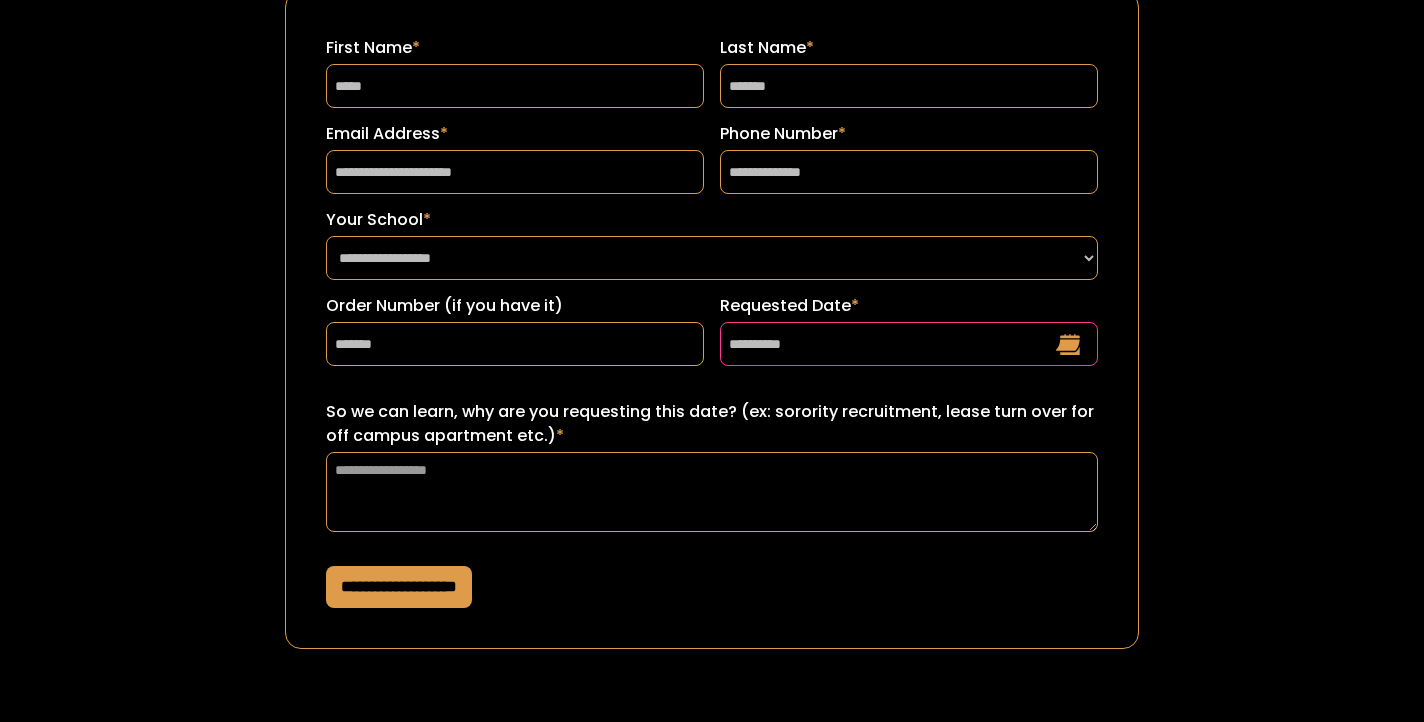 click on "**********" at bounding box center [909, 344] 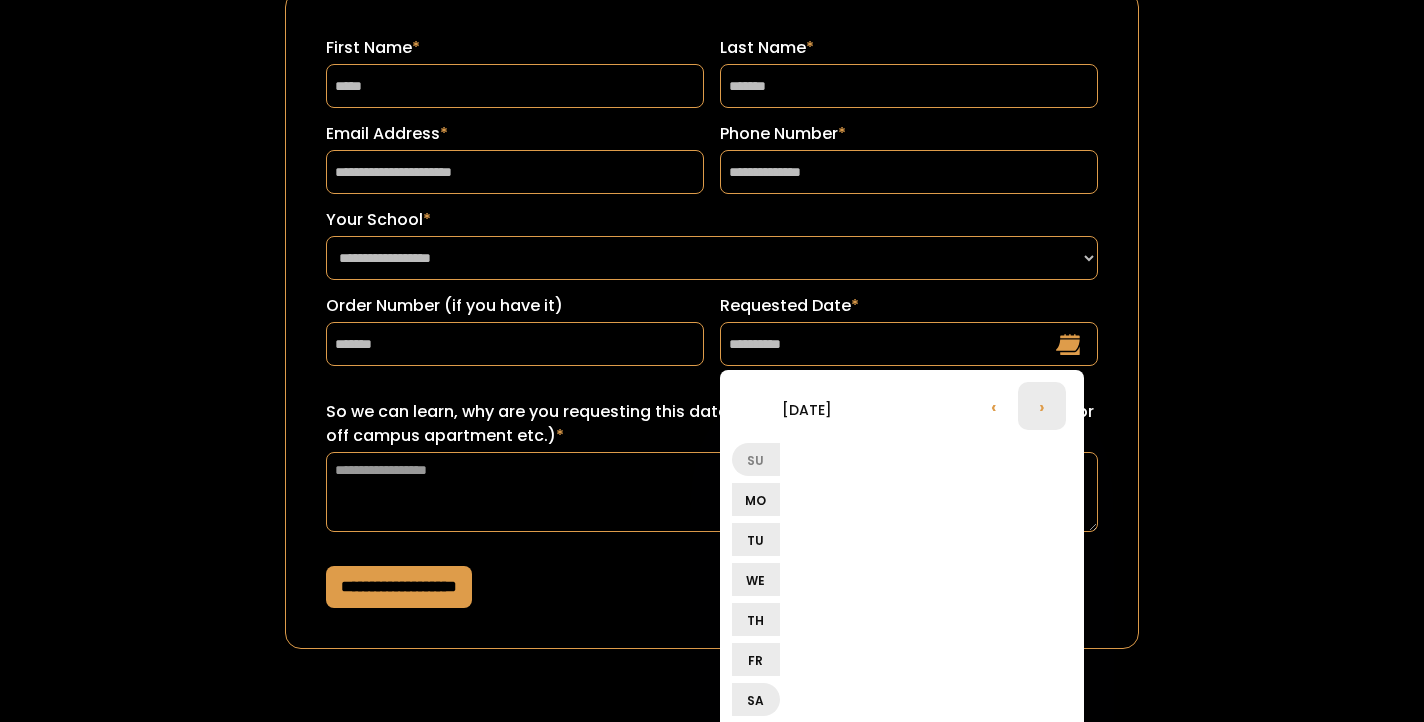 click on "›" at bounding box center [1042, 406] 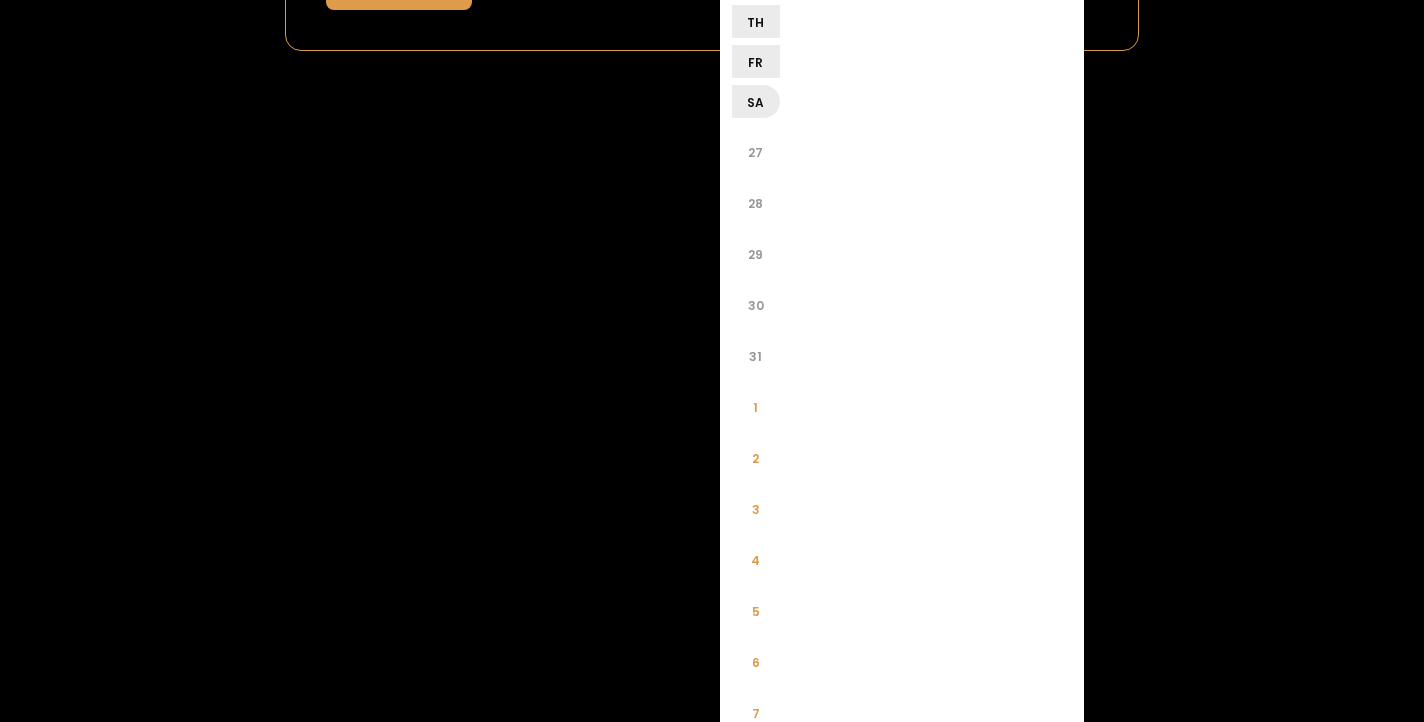 scroll, scrollTop: 730, scrollLeft: 0, axis: vertical 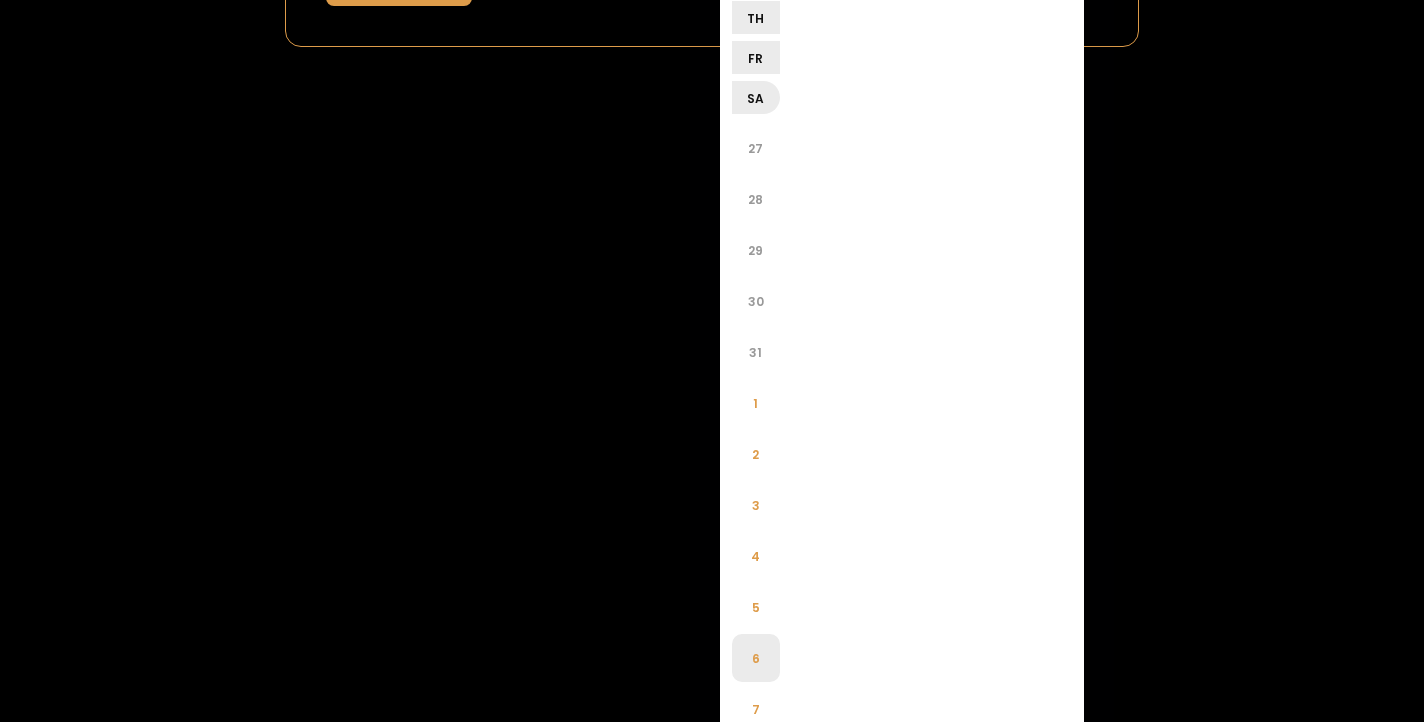 click on "6" at bounding box center (756, 658) 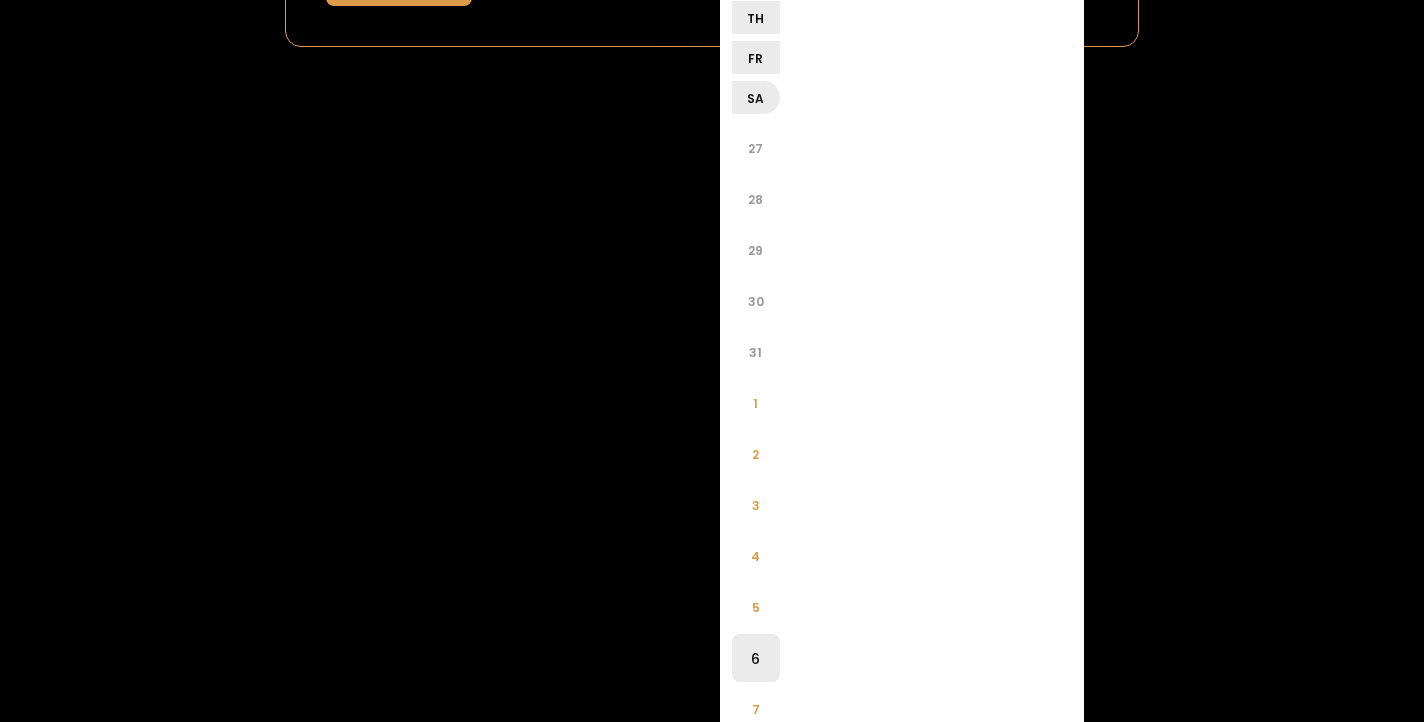 click on "**********" at bounding box center [712, -369] 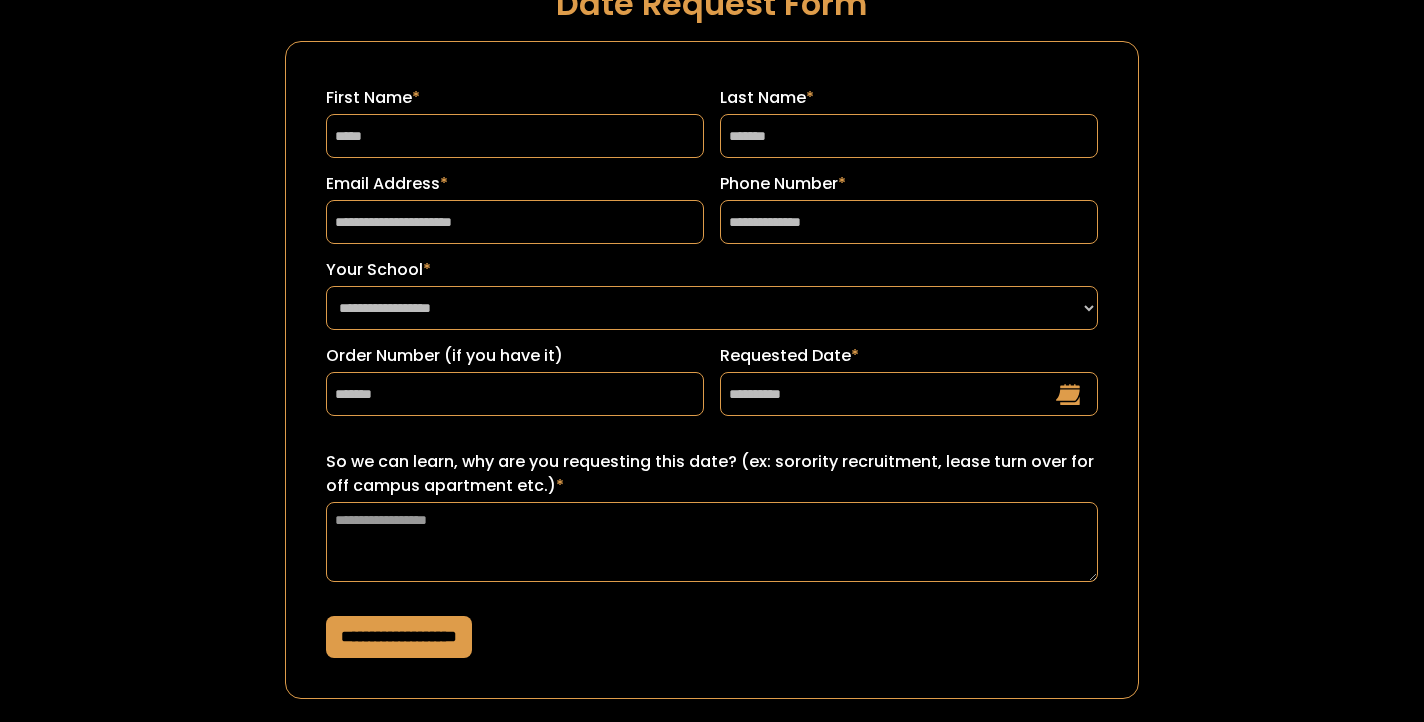 scroll, scrollTop: 80, scrollLeft: 0, axis: vertical 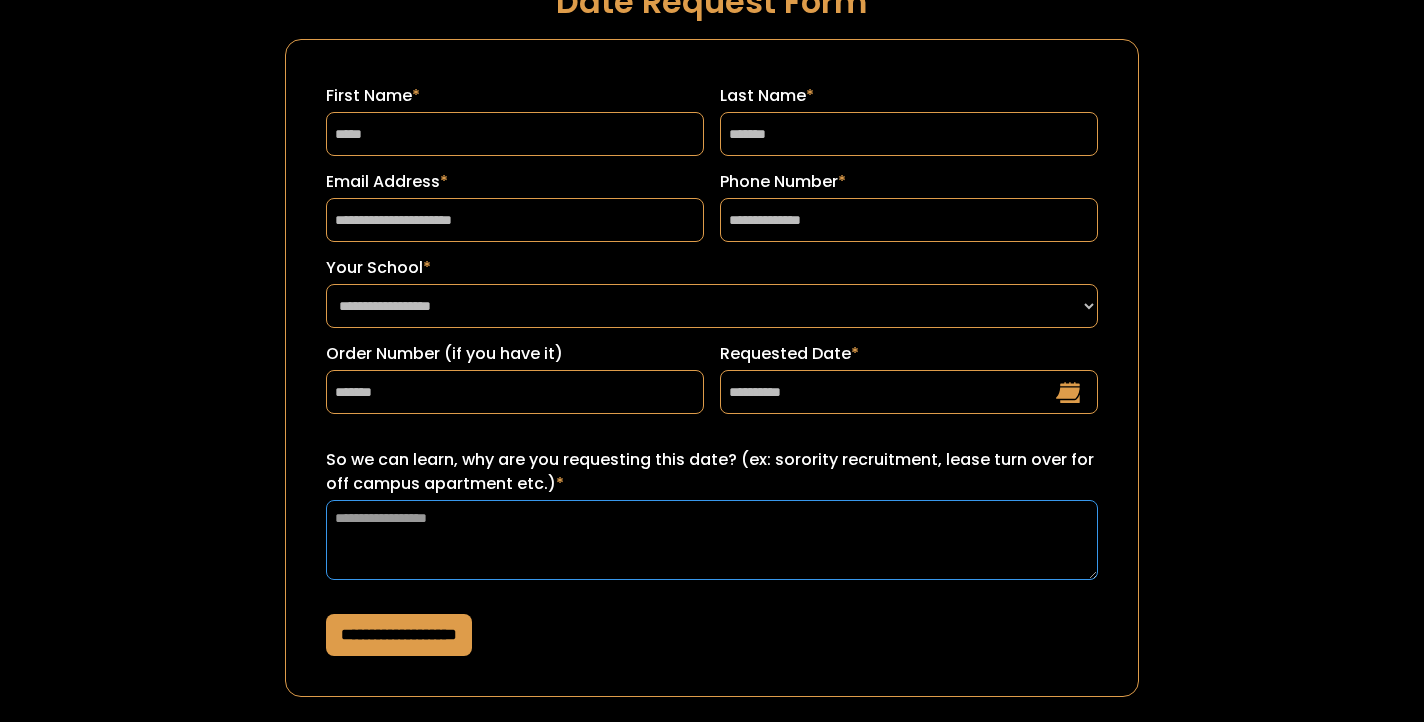 click on "So we can learn, why are you requesting this date? (ex: sorority recruitment, lease turn over for off campus apartment etc.)  *" at bounding box center [712, 540] 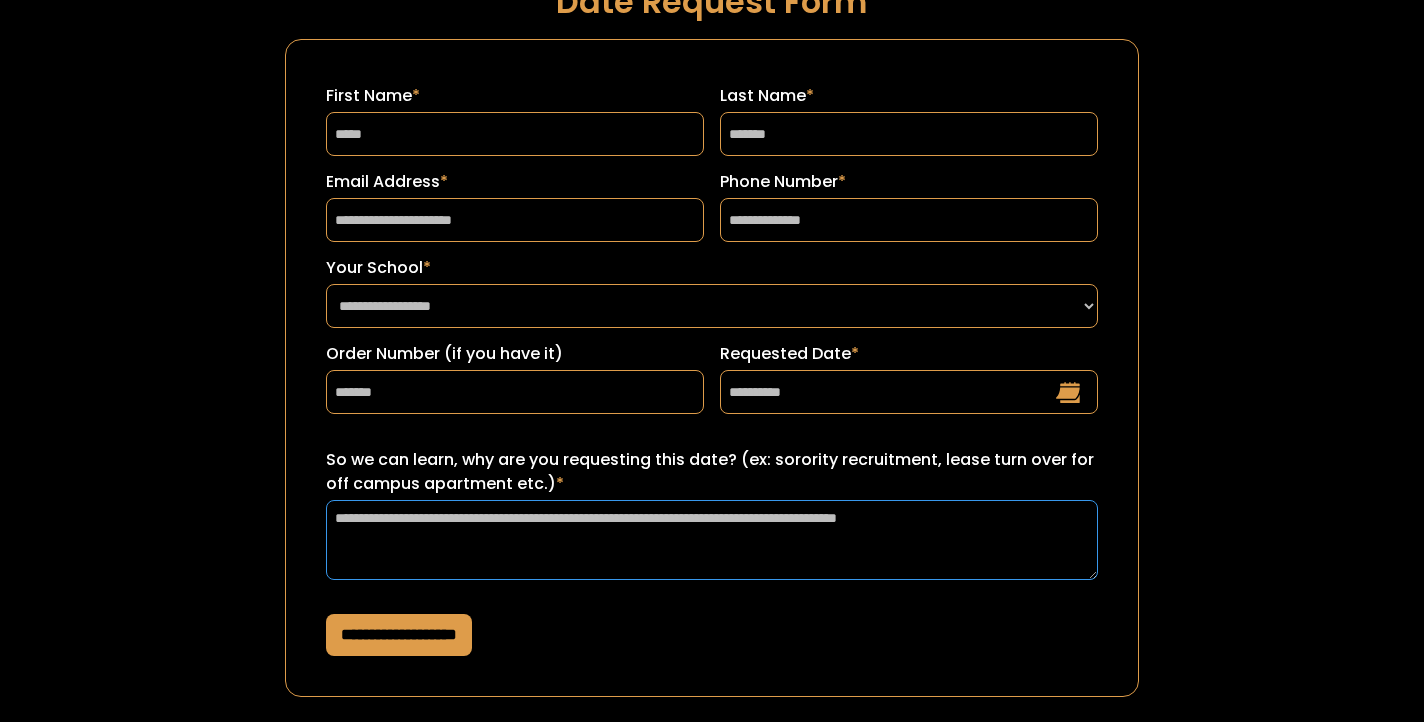 type on "**********" 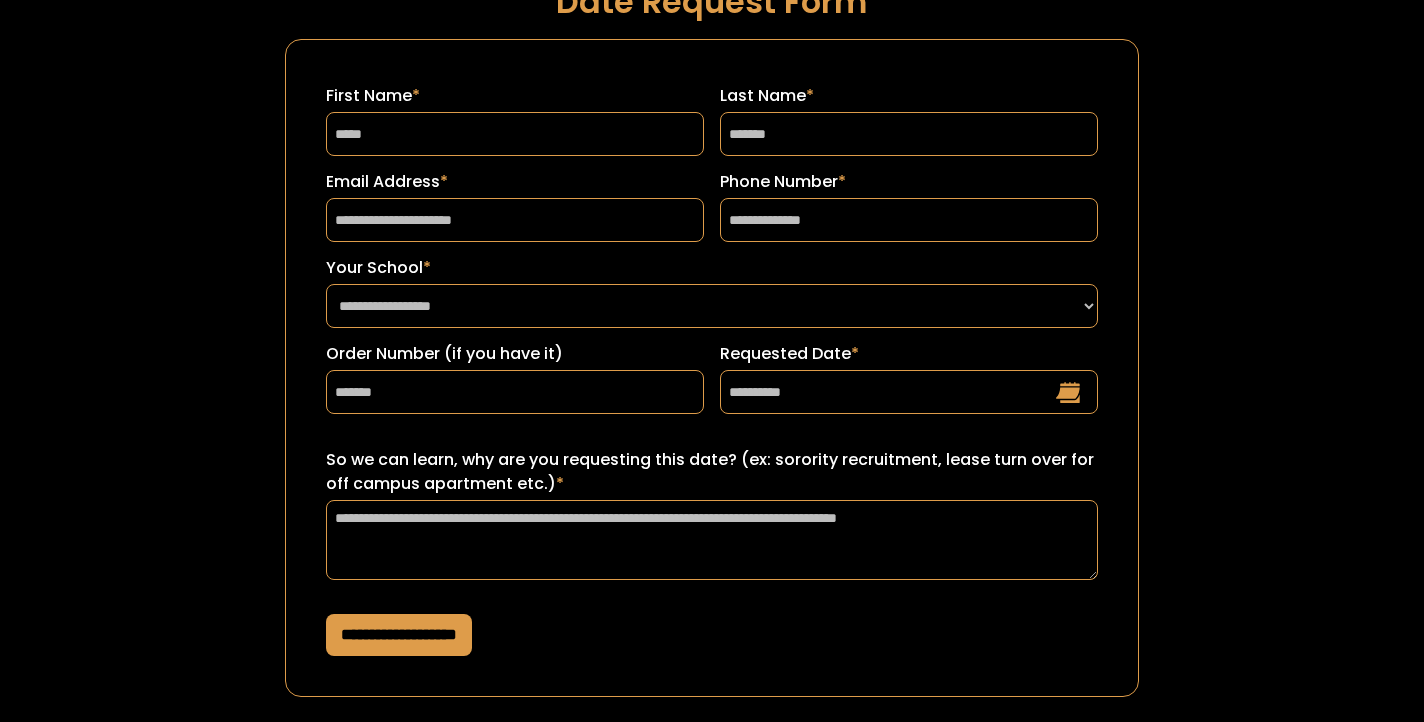 click on "**********" at bounding box center [399, 635] 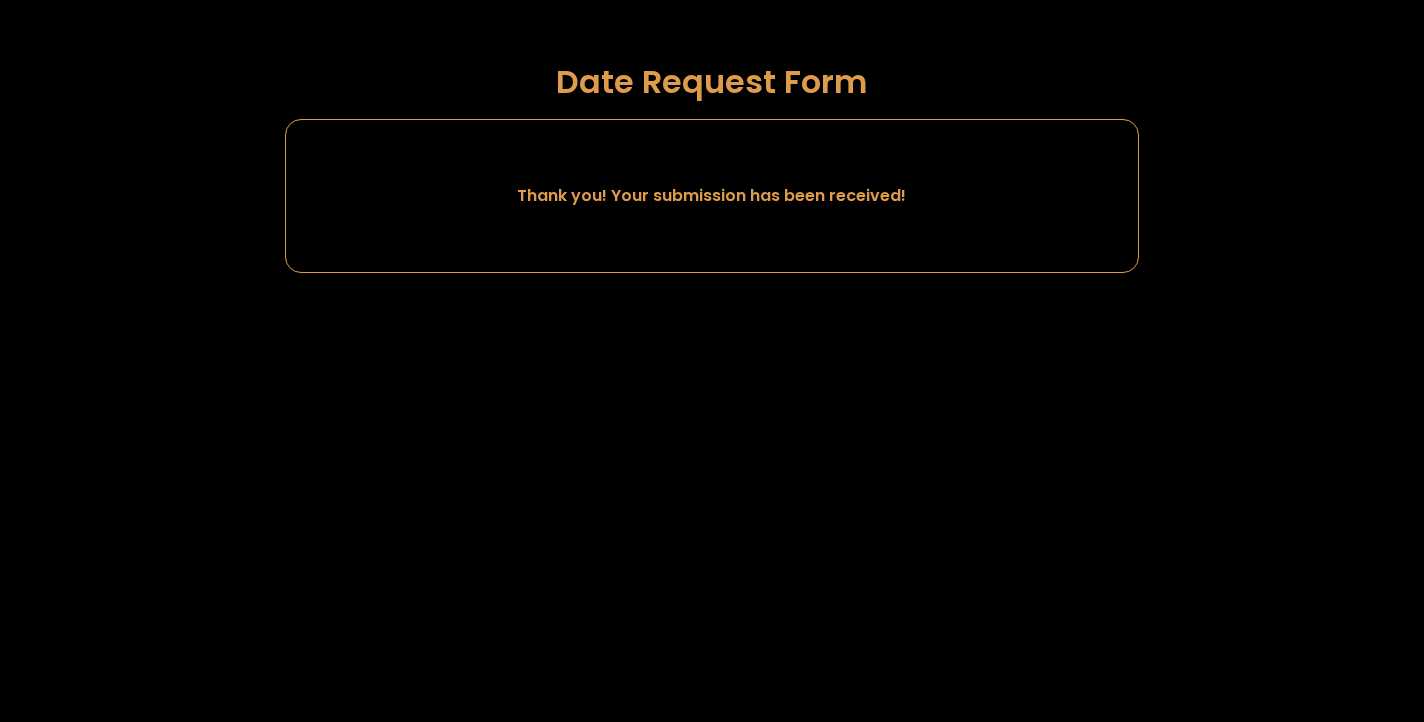 scroll, scrollTop: 0, scrollLeft: 0, axis: both 